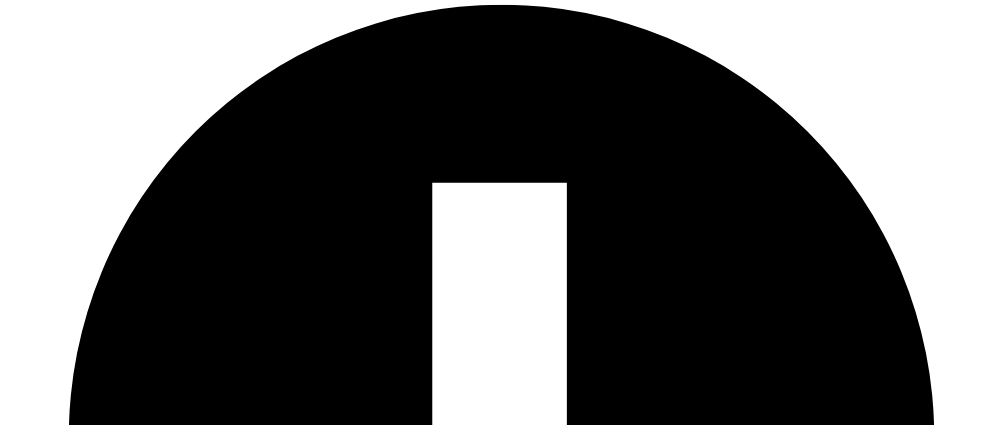 scroll, scrollTop: 0, scrollLeft: 0, axis: both 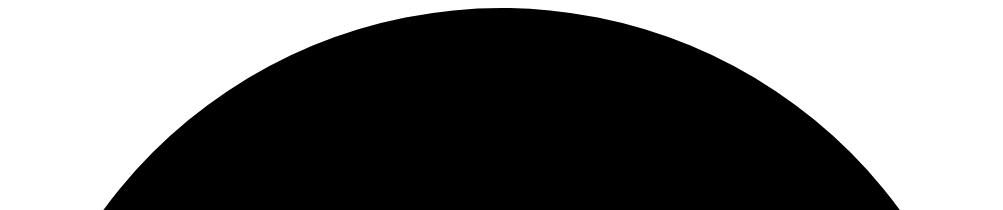 click on "Due to inactivity your account has been logged out.
Continue
Dell Employee?
New to Live Optics? Click here to register.
Check Live Optics system health" at bounding box center [501, 605] 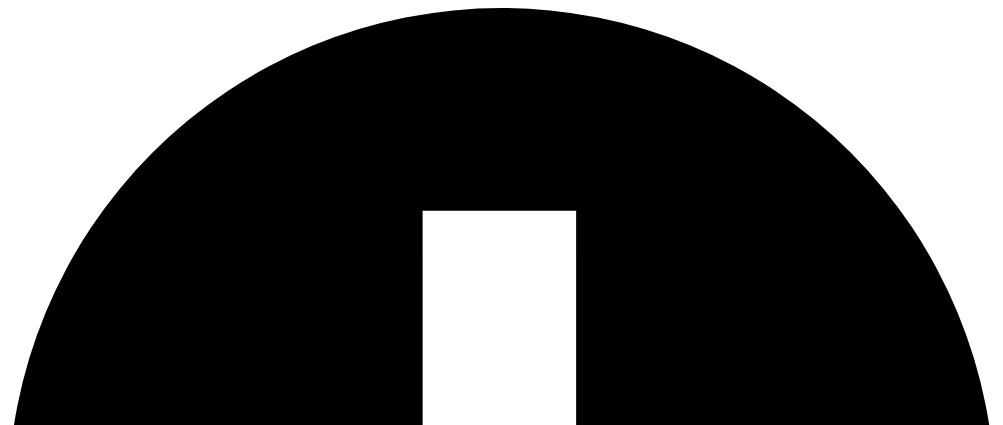 click at bounding box center [96, 1067] 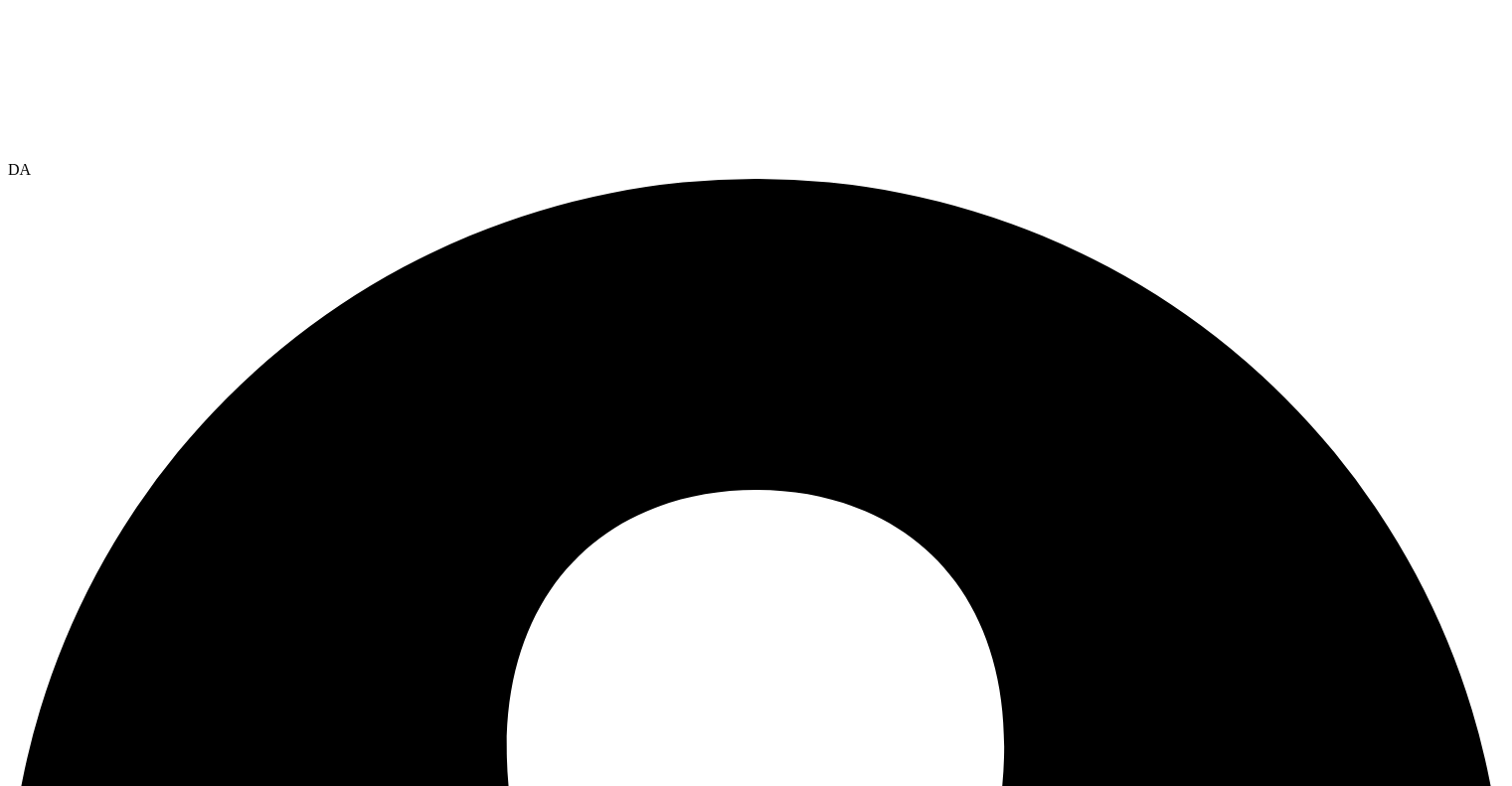 scroll, scrollTop: 0, scrollLeft: 0, axis: both 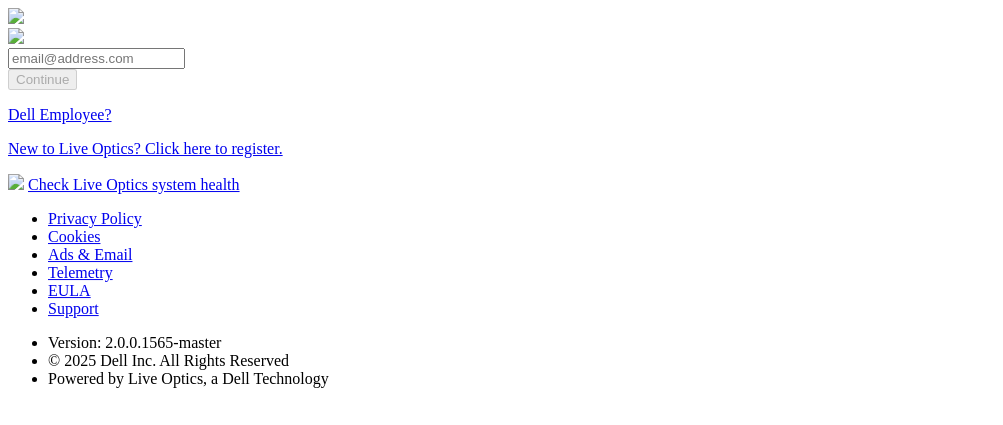 click at bounding box center (96, 58) 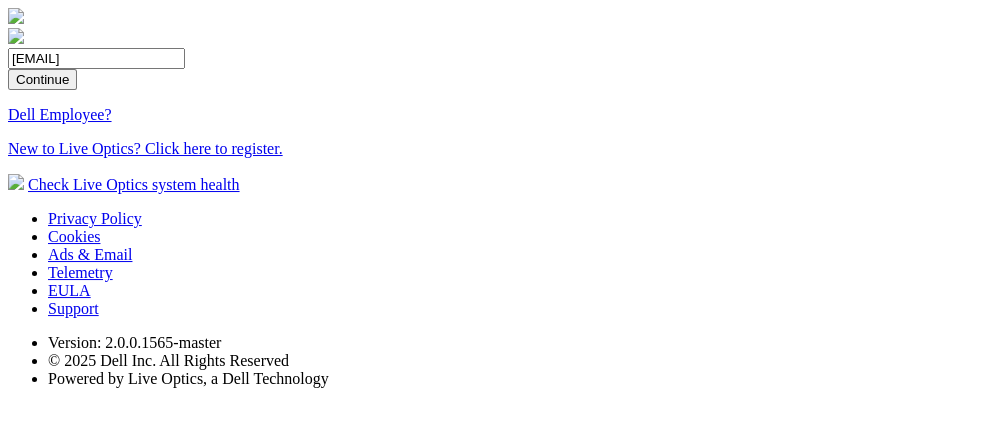 click on "Continue" at bounding box center [42, 79] 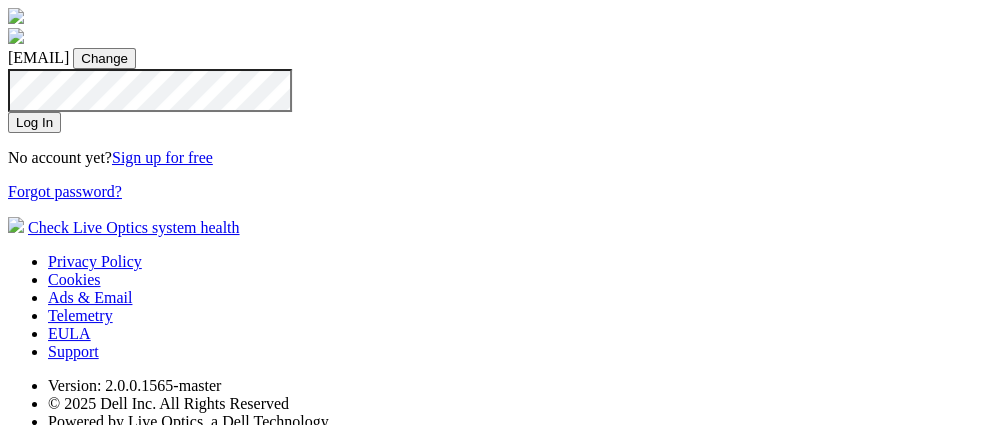 click on "Log In" at bounding box center (34, 122) 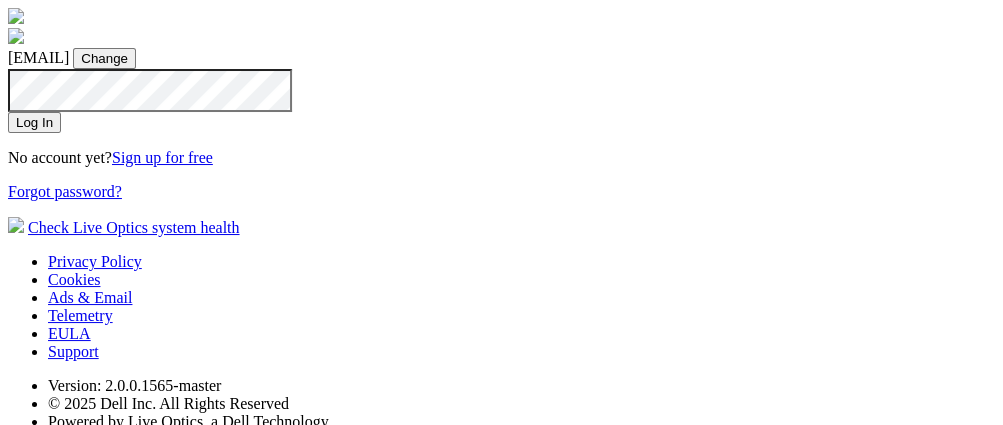 click on "Log In" at bounding box center [34, 122] 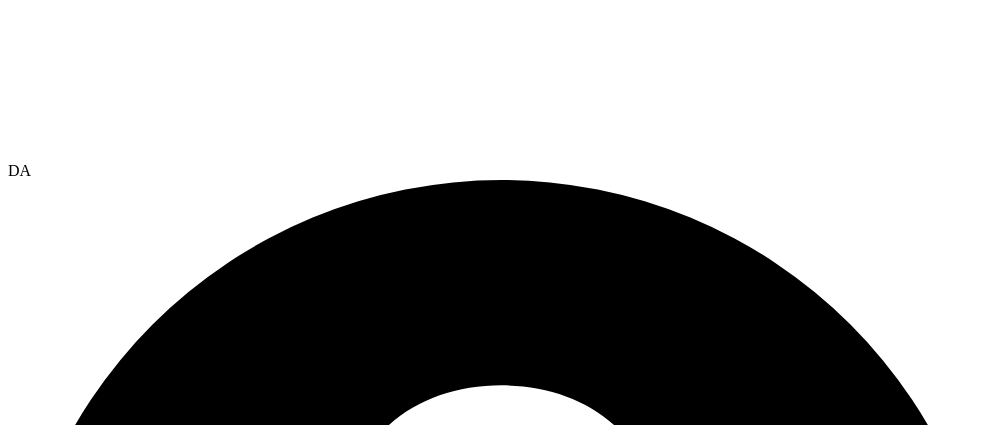 scroll, scrollTop: 0, scrollLeft: 0, axis: both 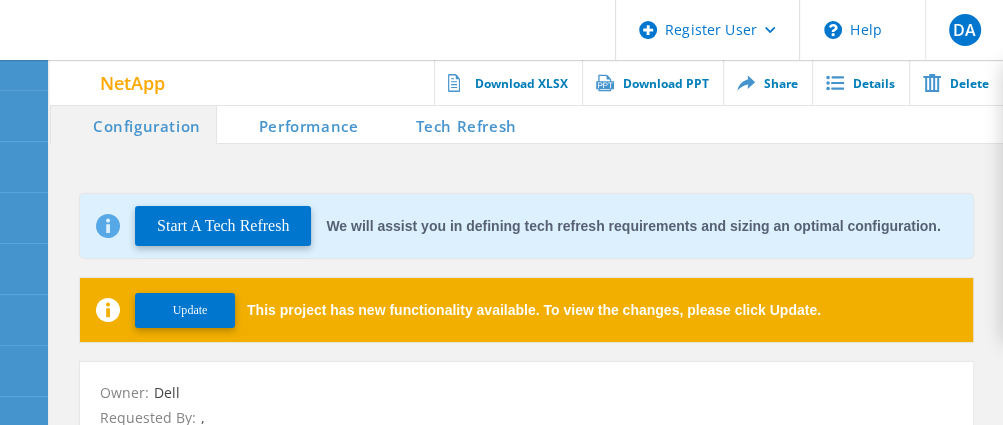 click on "Tech Refresh" at bounding box center [452, 124] 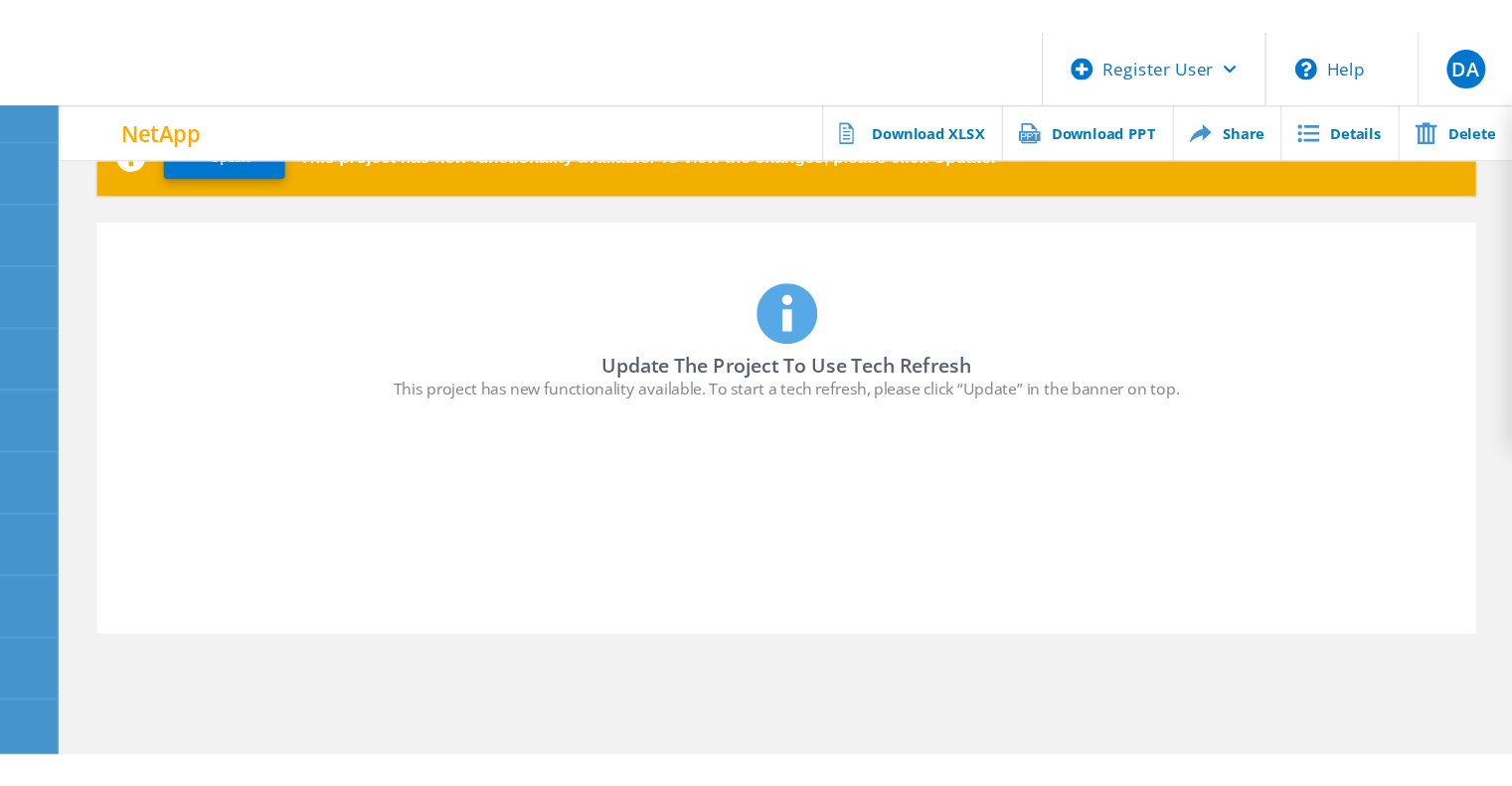 scroll, scrollTop: 0, scrollLeft: 0, axis: both 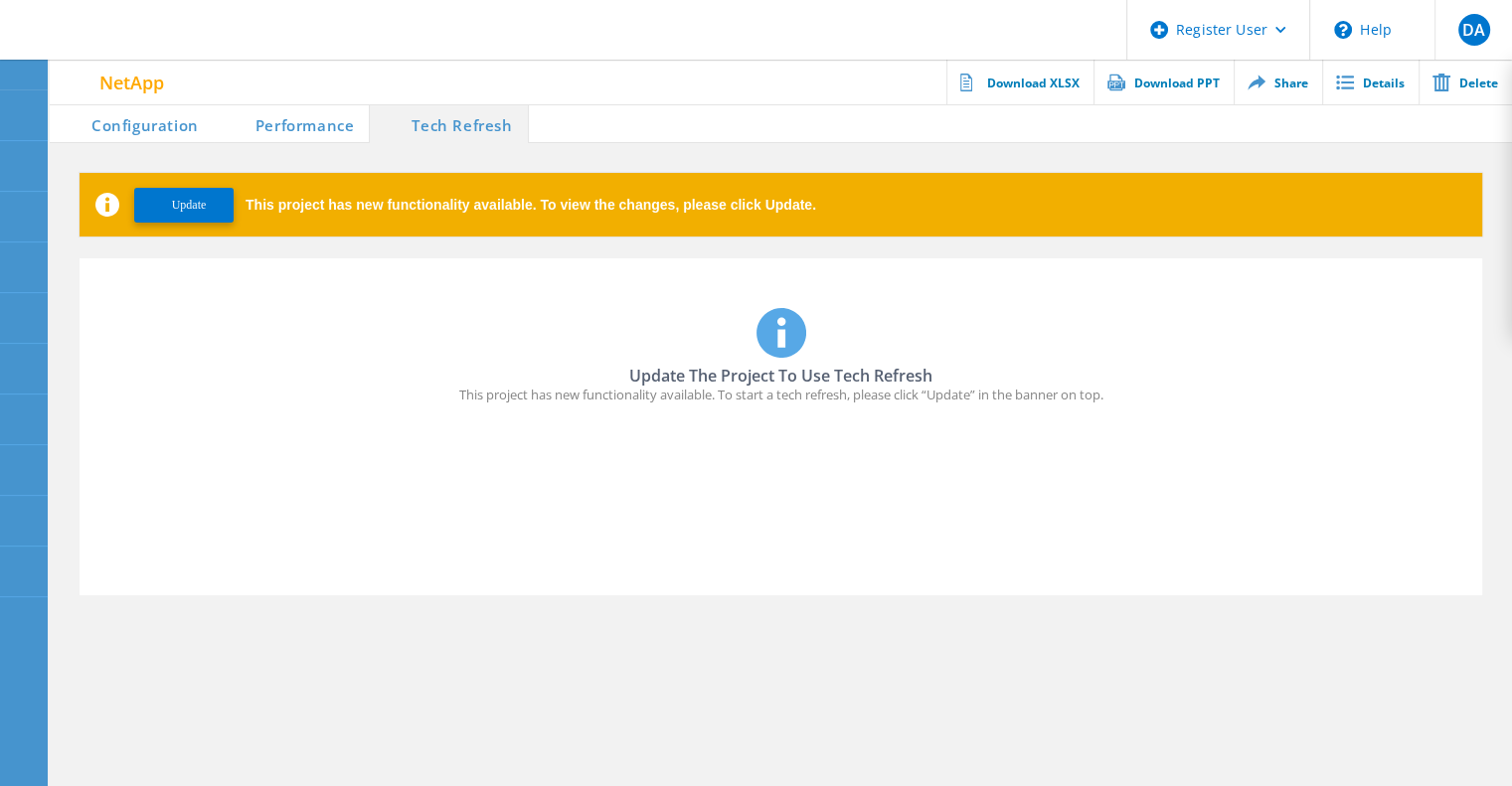 click on "Update The Project To Use Tech Refresh This project has new functionality available. To start a tech refresh, please click “Update” in the banner on top." 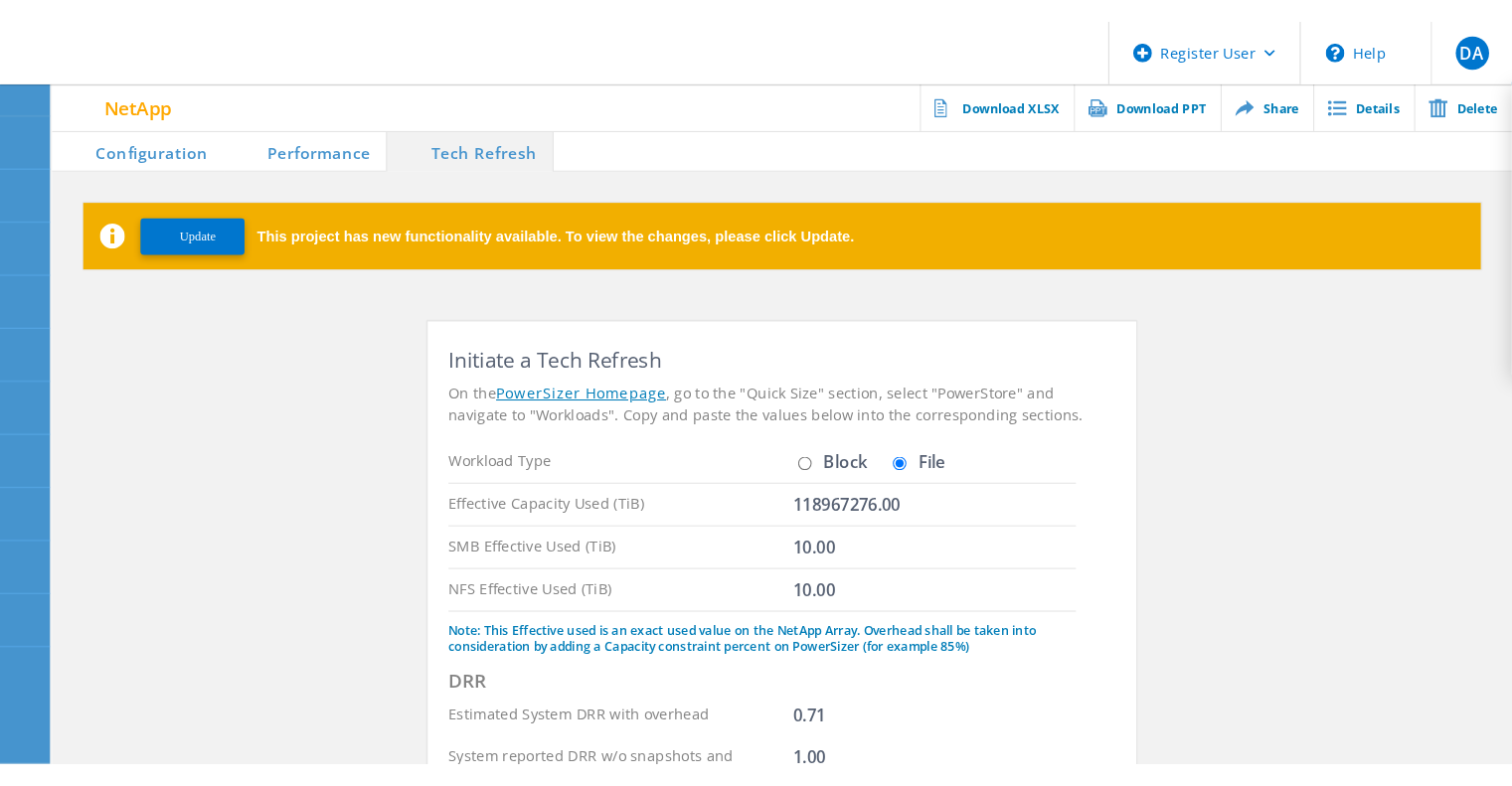 scroll, scrollTop: 0, scrollLeft: 0, axis: both 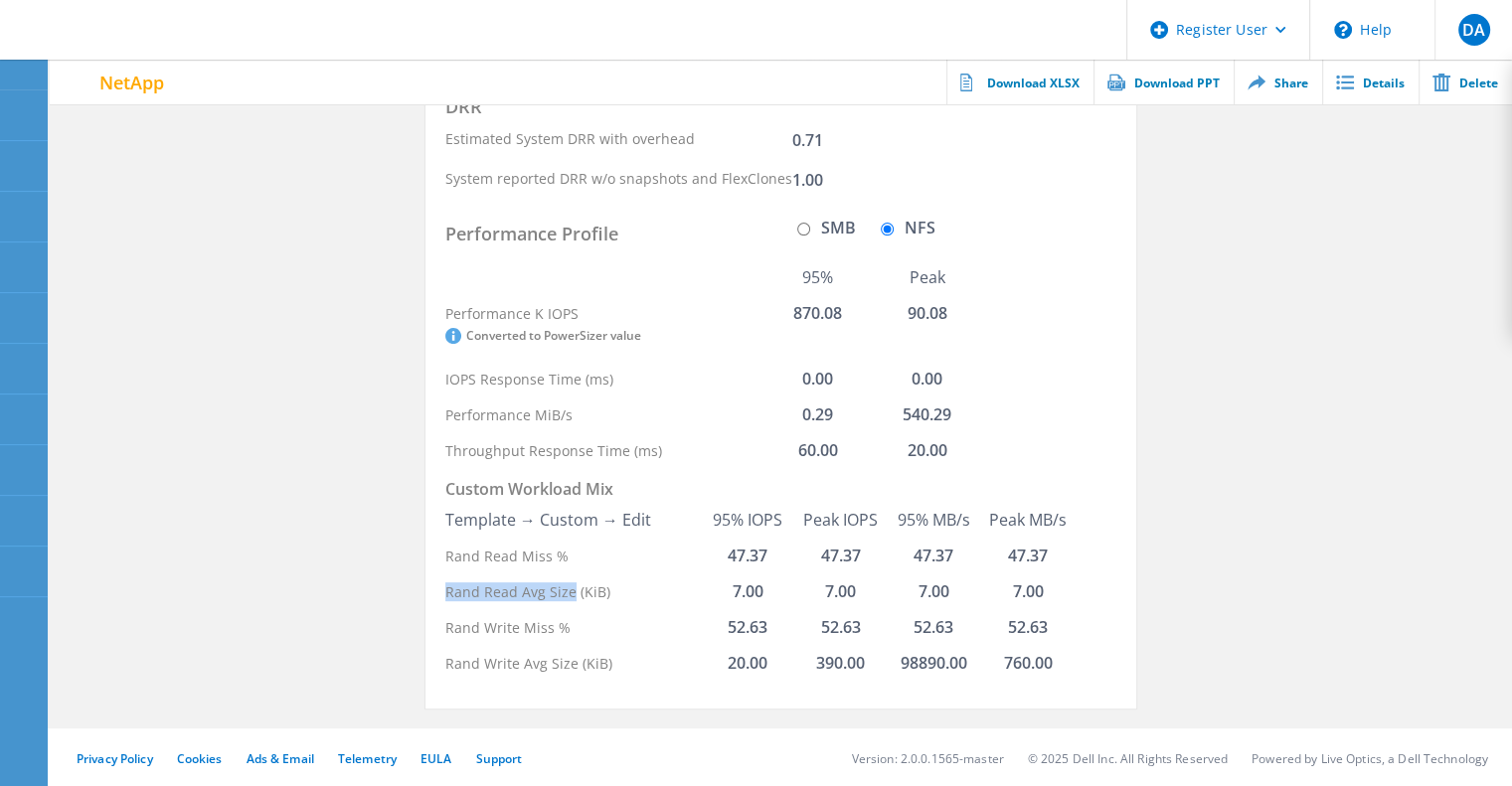 drag, startPoint x: 447, startPoint y: 590, endPoint x: 569, endPoint y: 593, distance: 122.03688 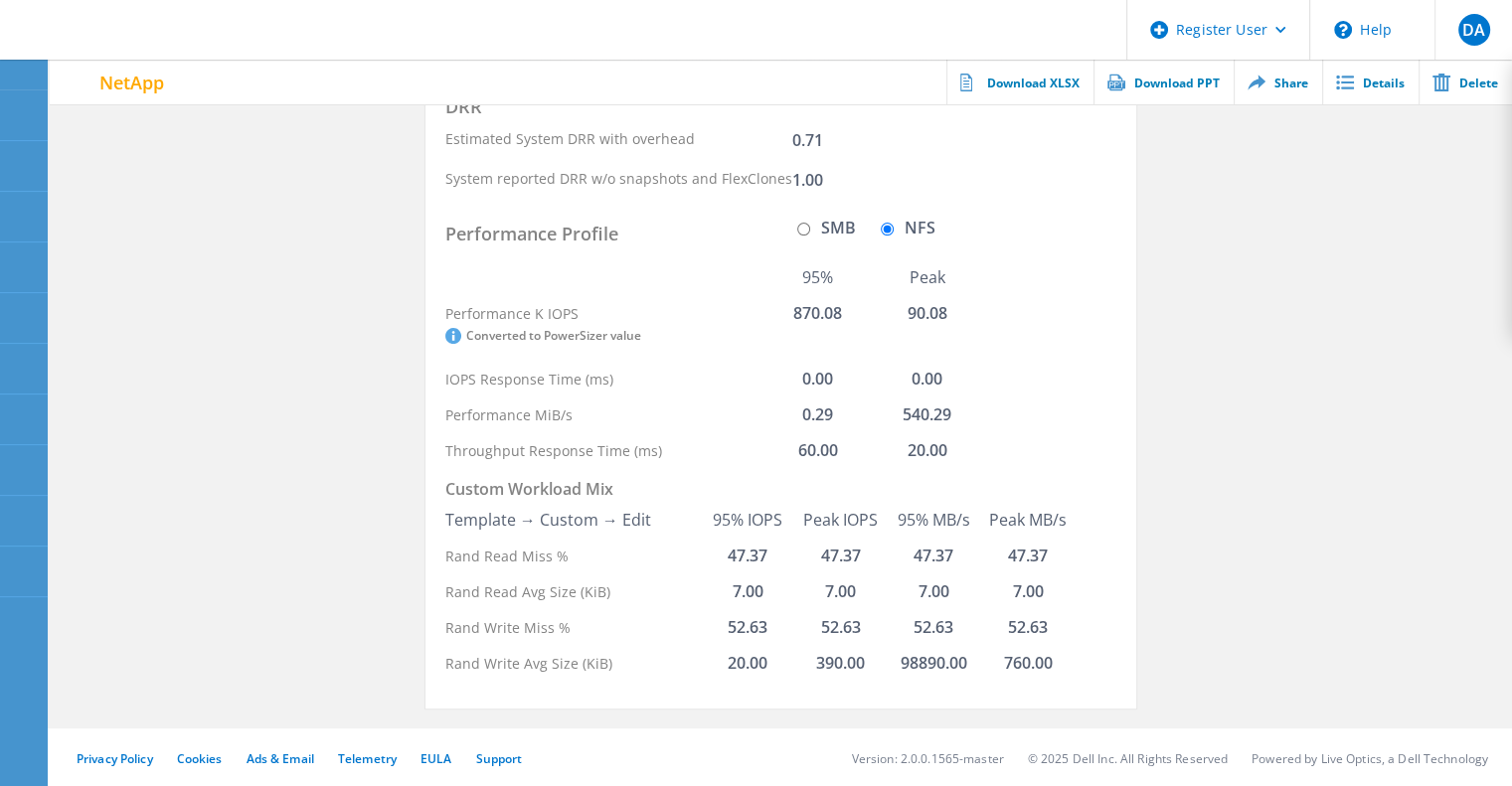 click on "Rand Write Avg Size (KiB)" 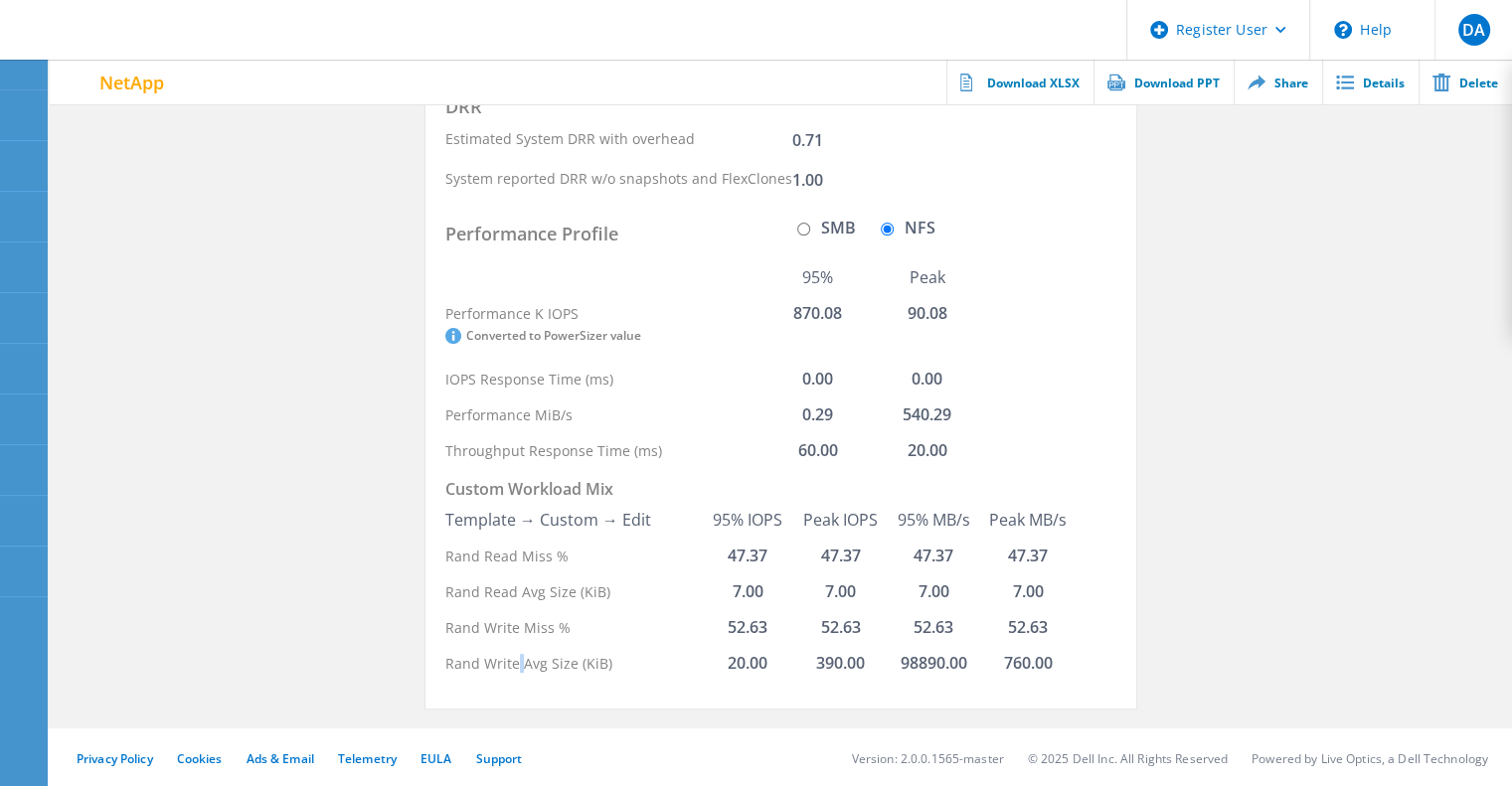 click on "Rand Write Avg Size (KiB)" 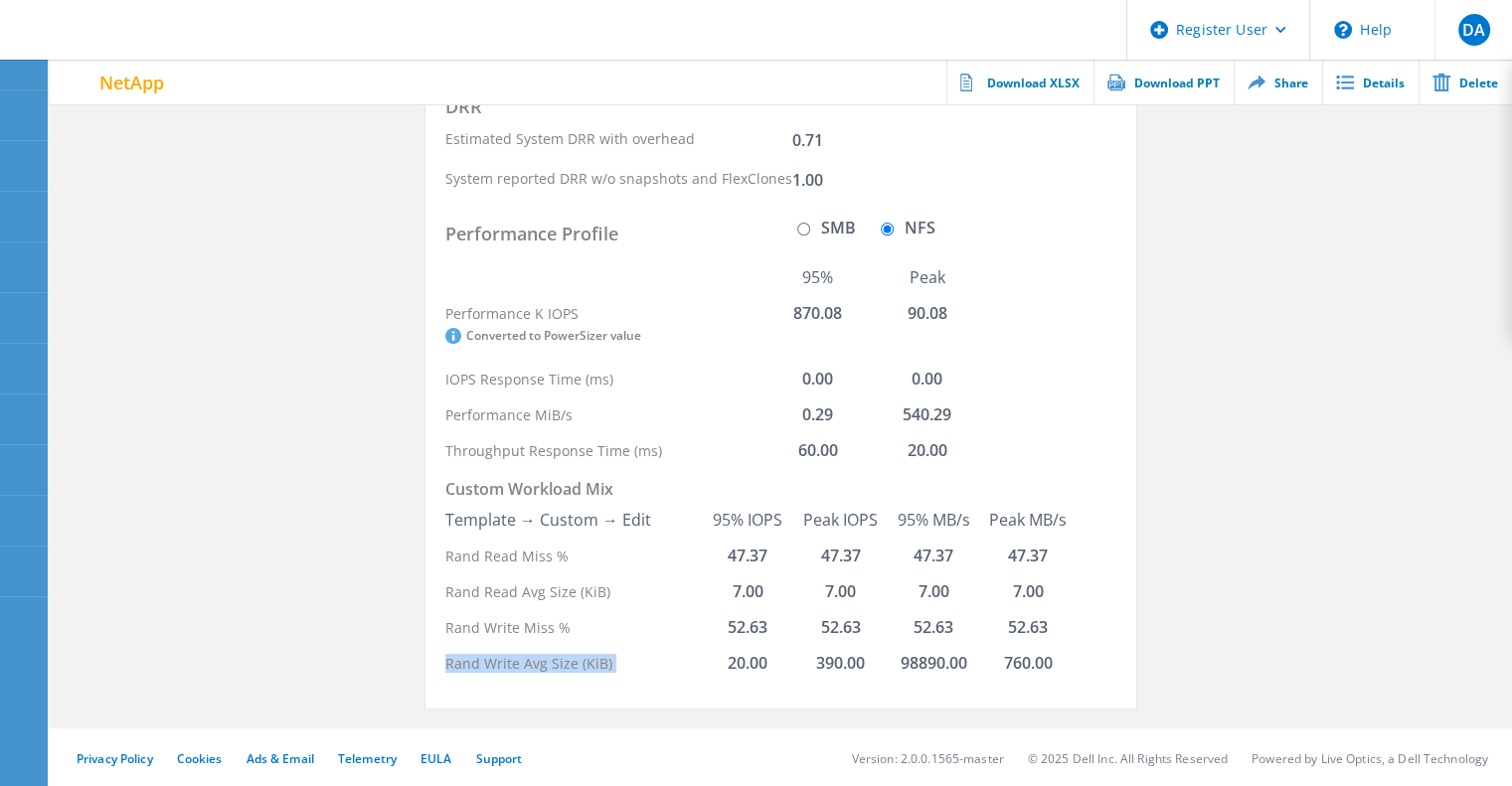 click on "Rand Write Avg Size (KiB)" 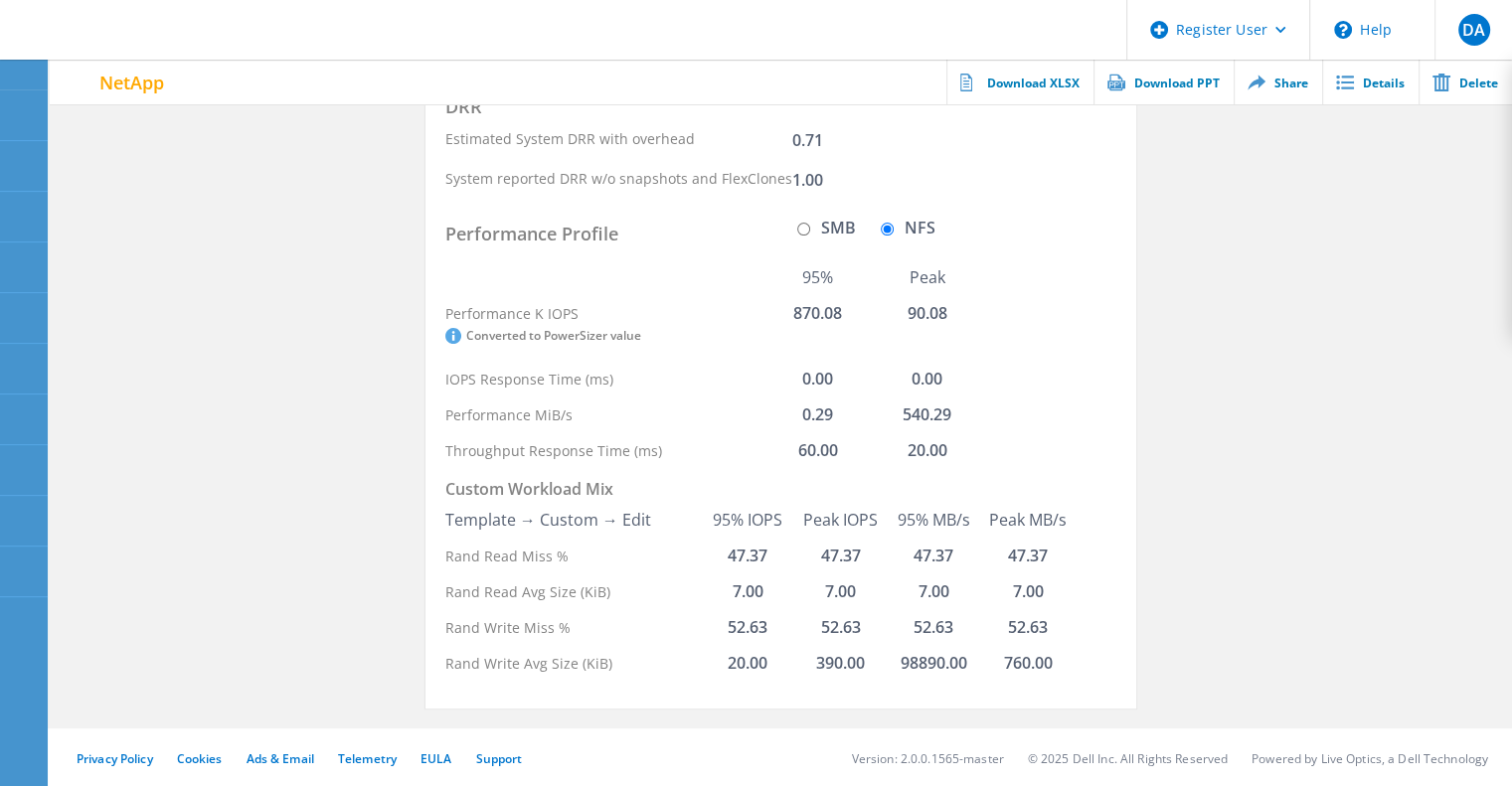 click on "Rand Read Miss %" 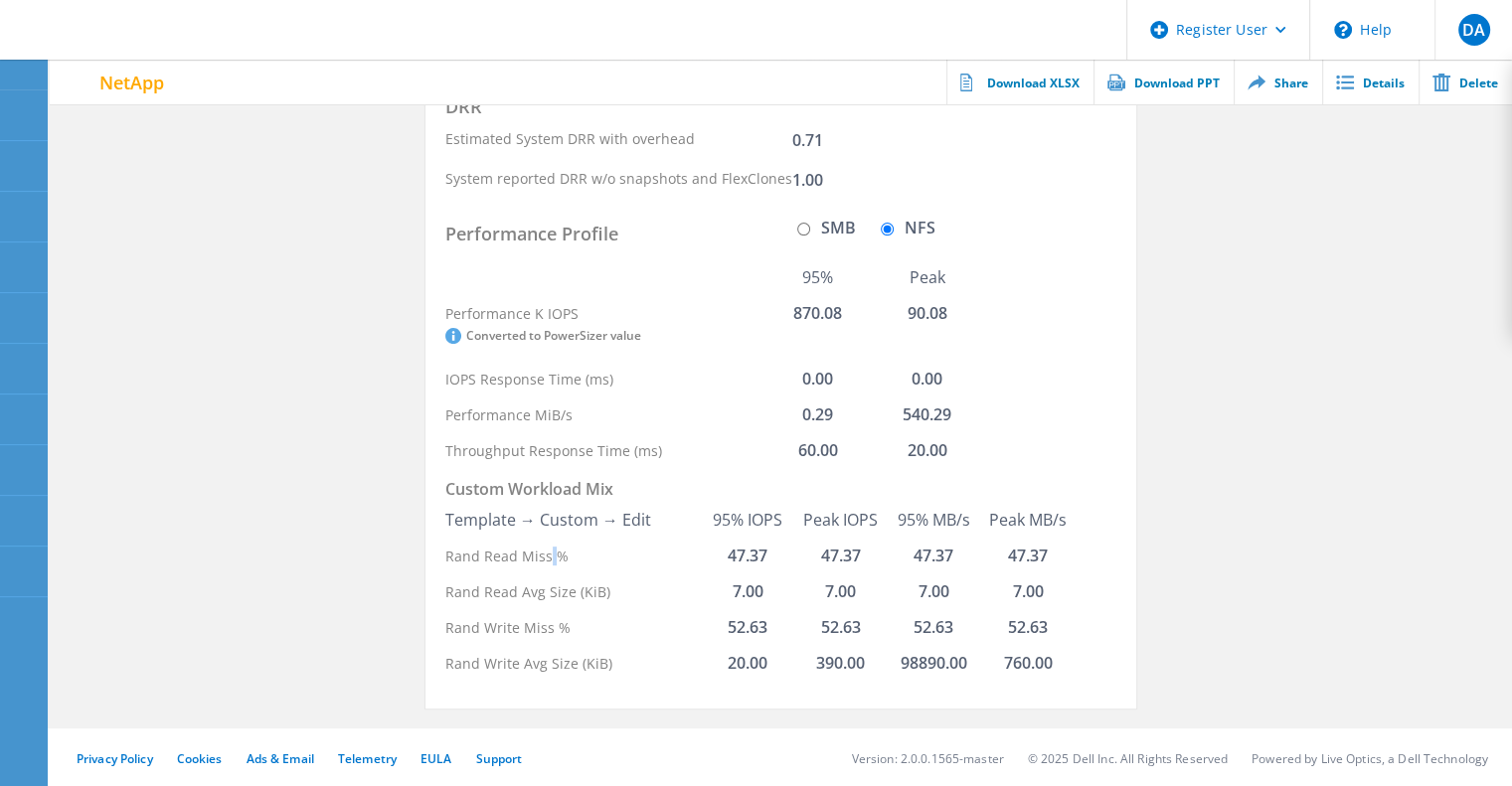 click on "Rand Read Miss %" 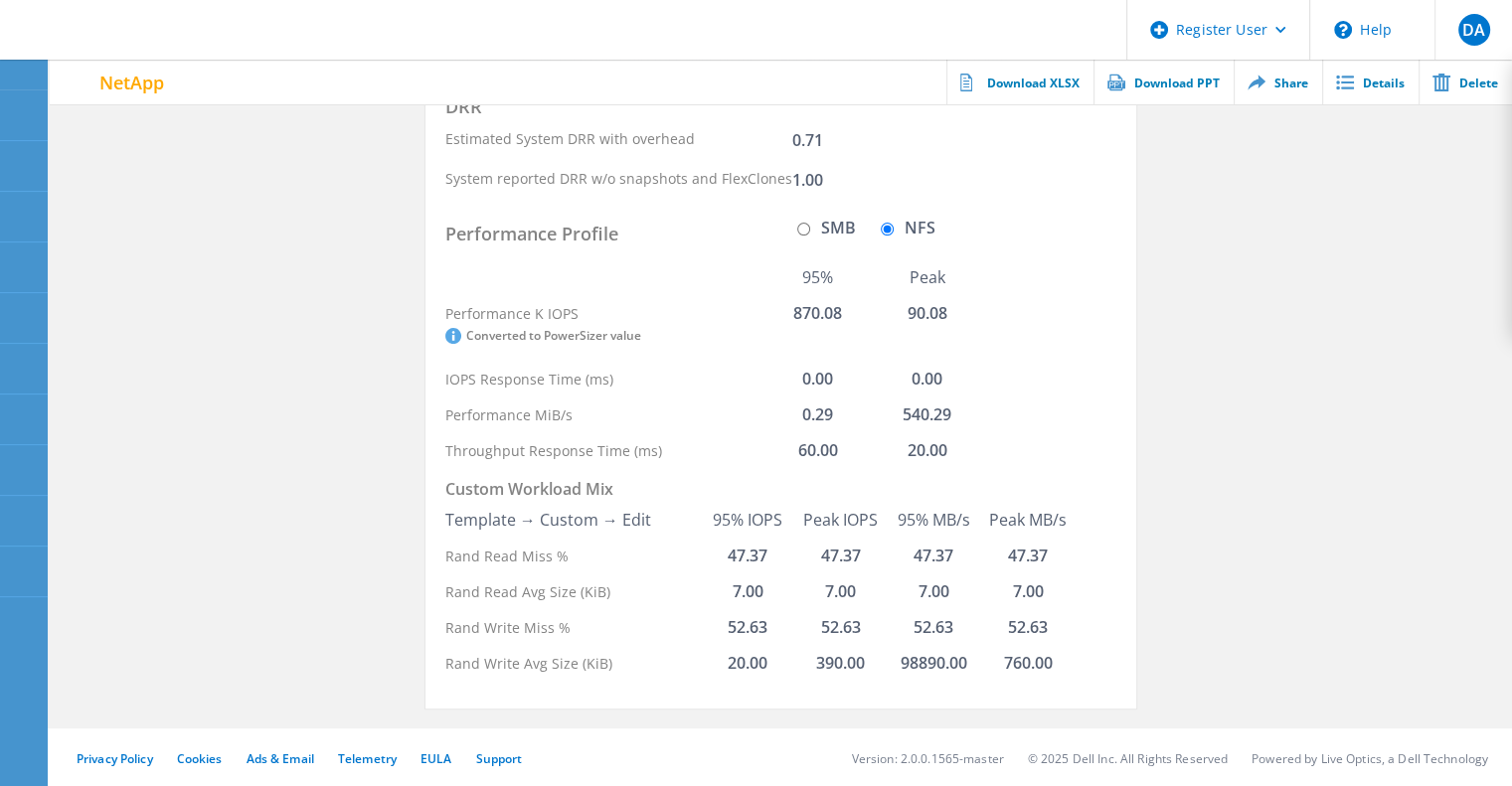 click on "47.37" 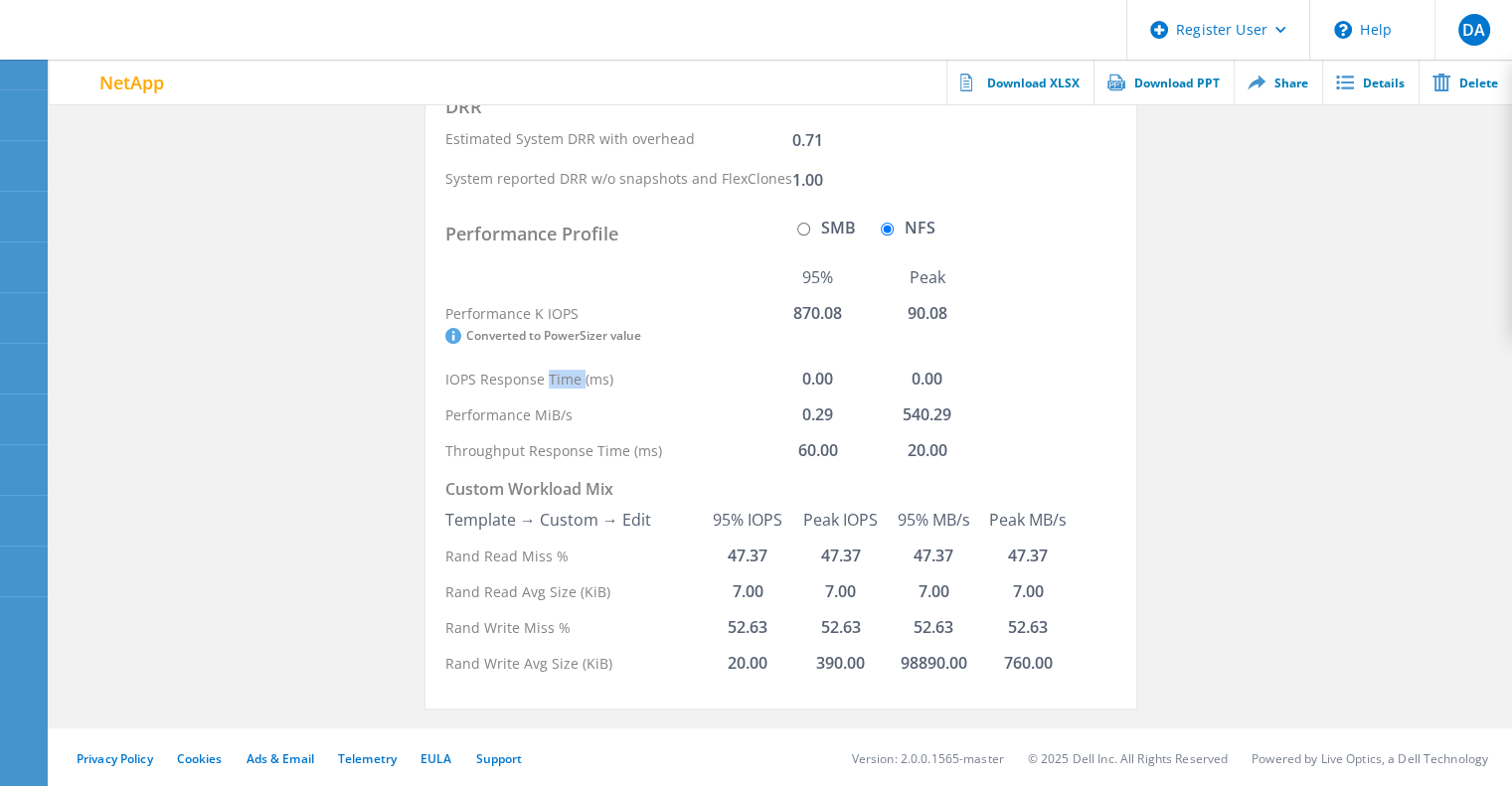 click on "IOPS Response Time (ms)" 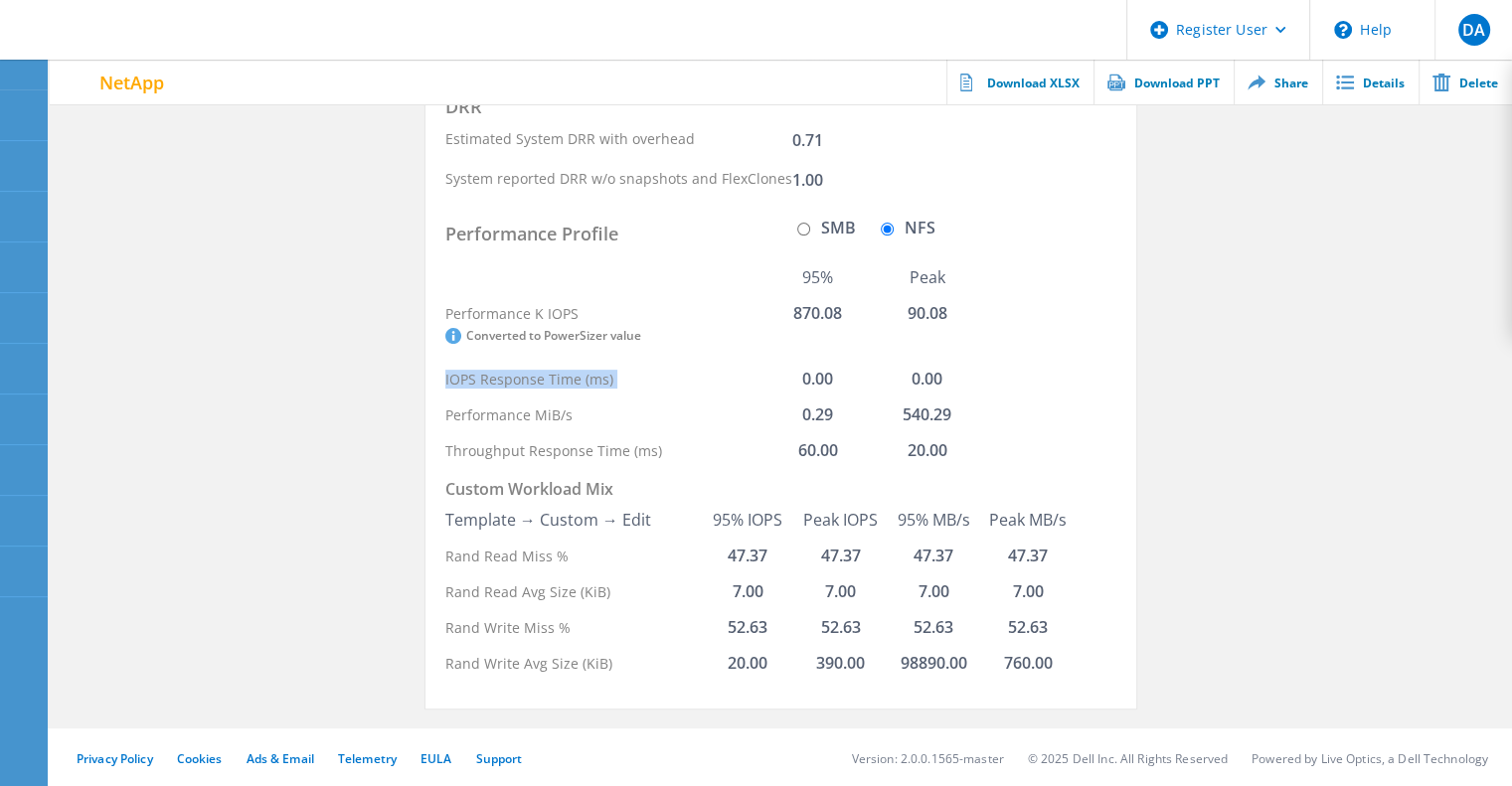 click on "IOPS Response Time (ms)" 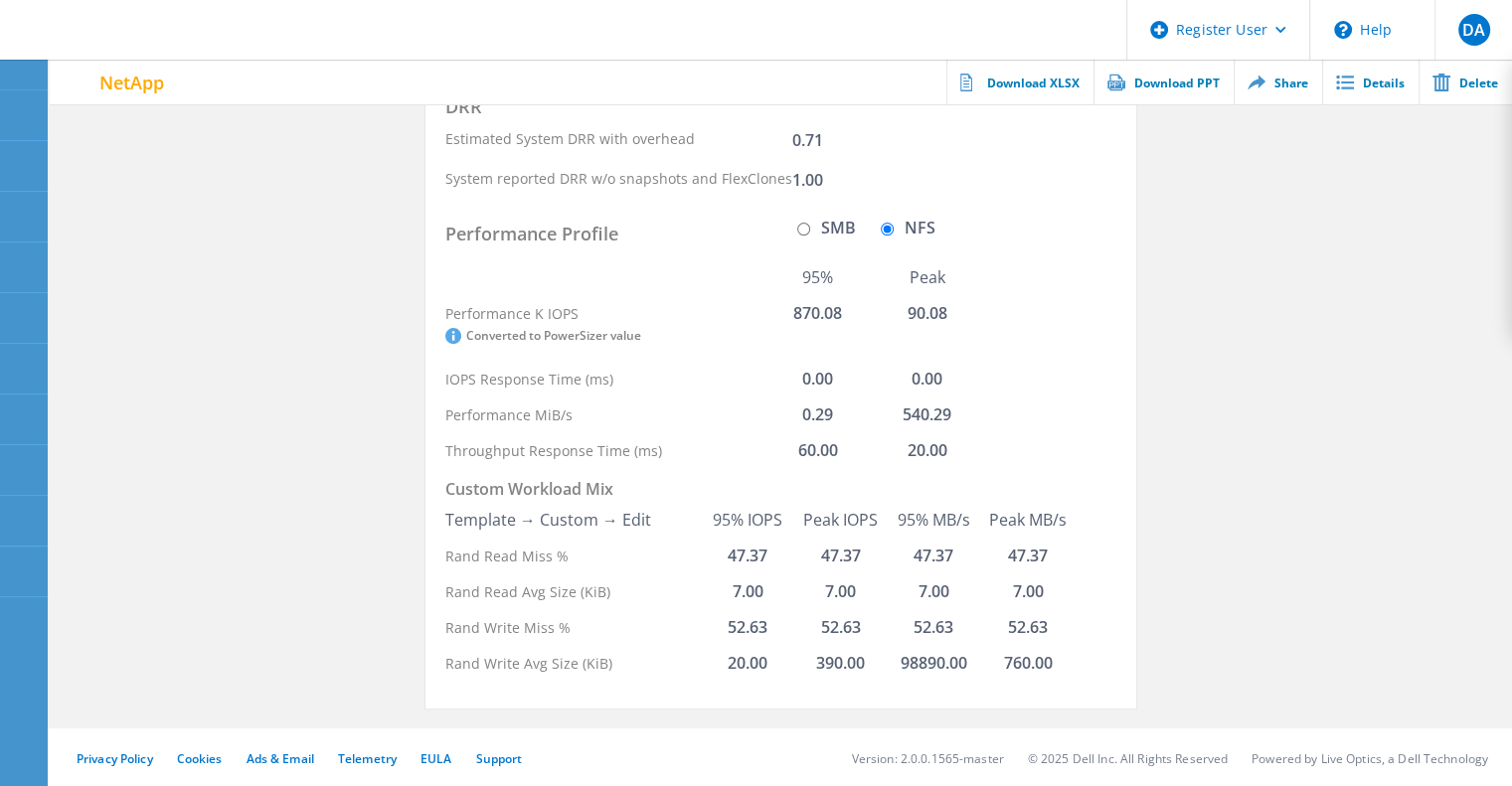 click on "Performance K IOPS   Converted to PowerSizer value" 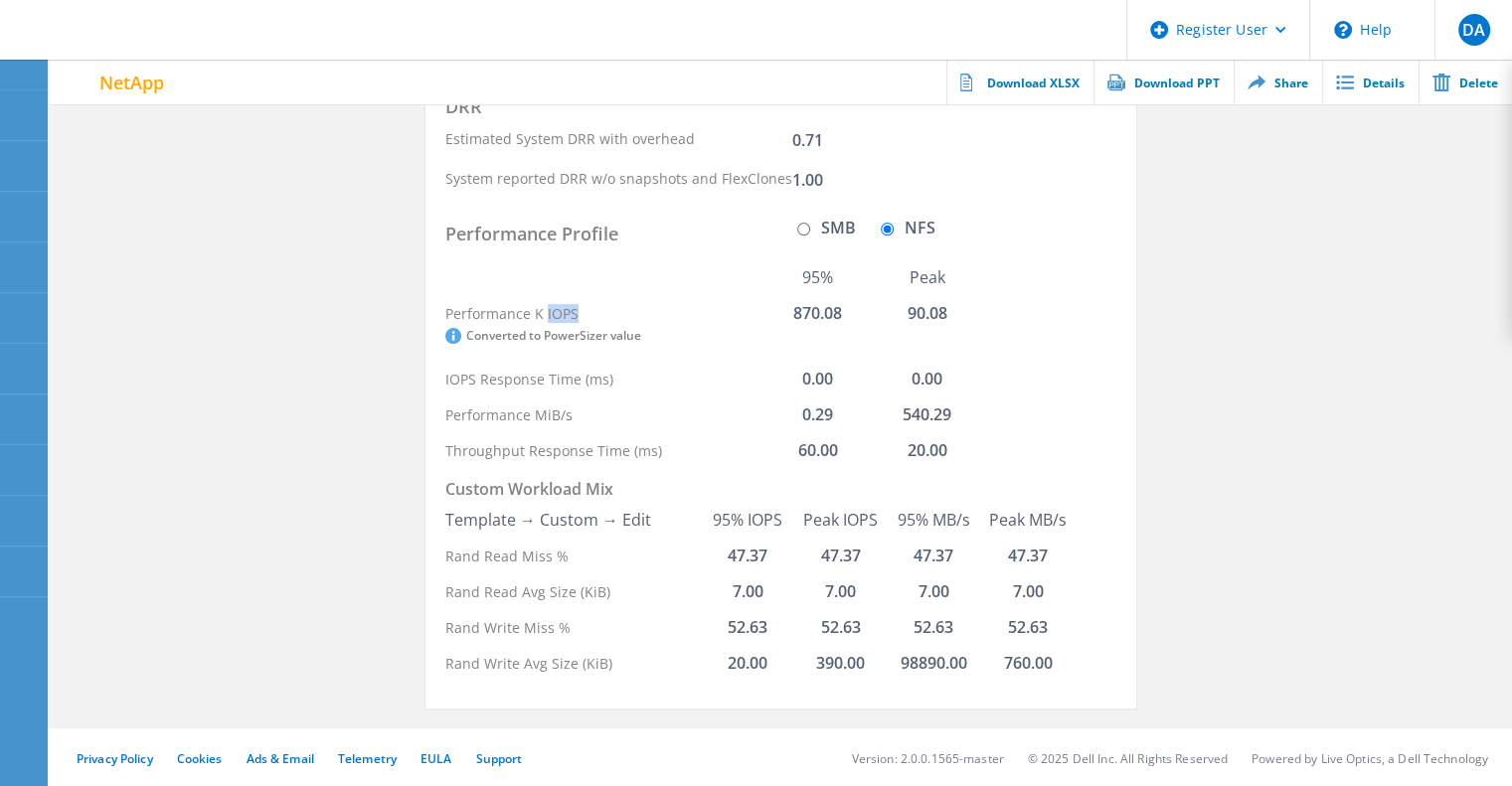 click on "Performance K IOPS   Converted to PowerSizer value" 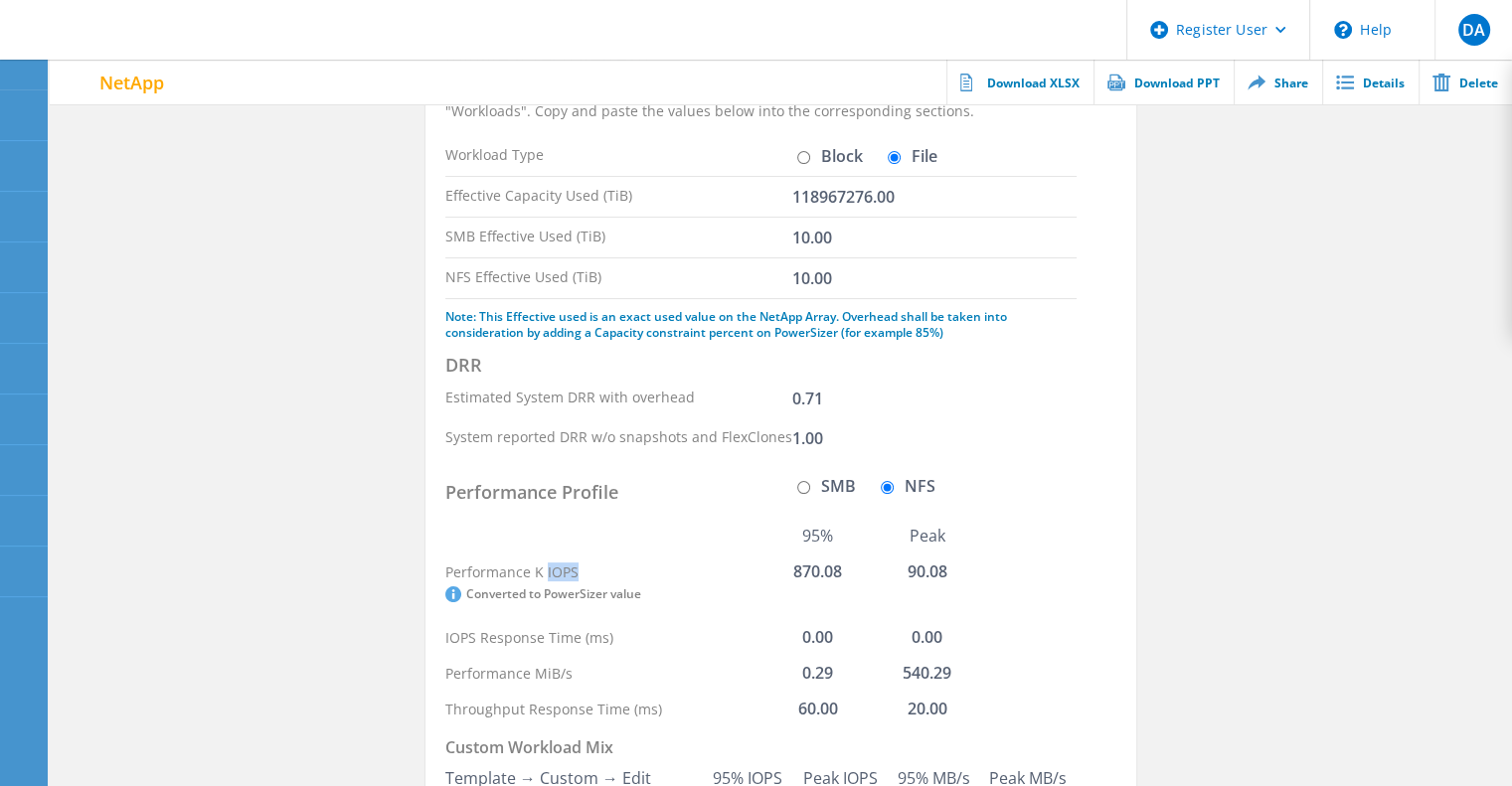 scroll, scrollTop: 264, scrollLeft: 0, axis: vertical 